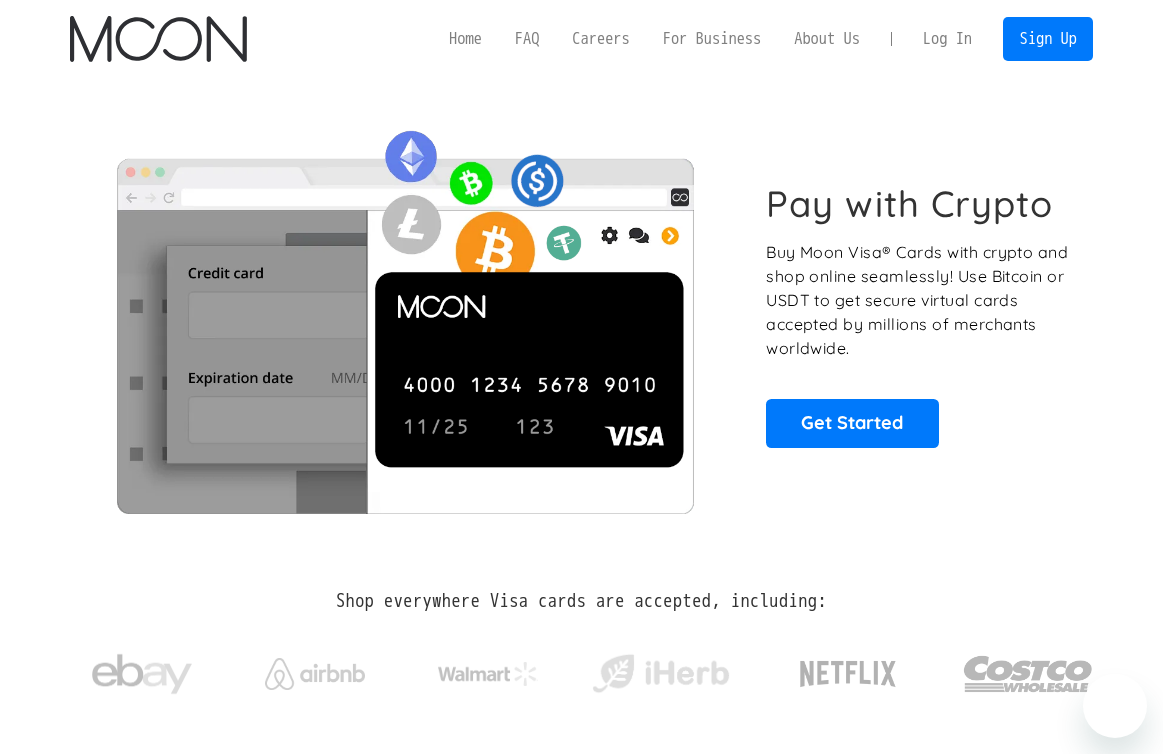 scroll, scrollTop: 0, scrollLeft: 0, axis: both 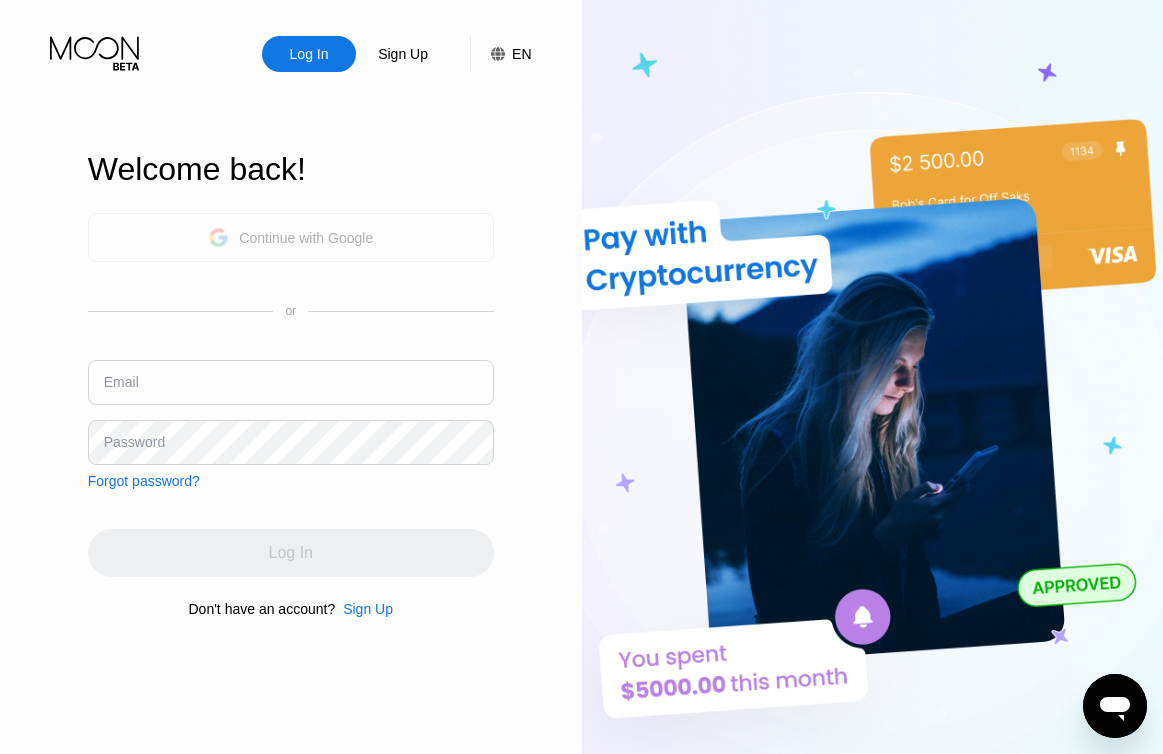 click on "Continue with Google" at bounding box center (290, 237) 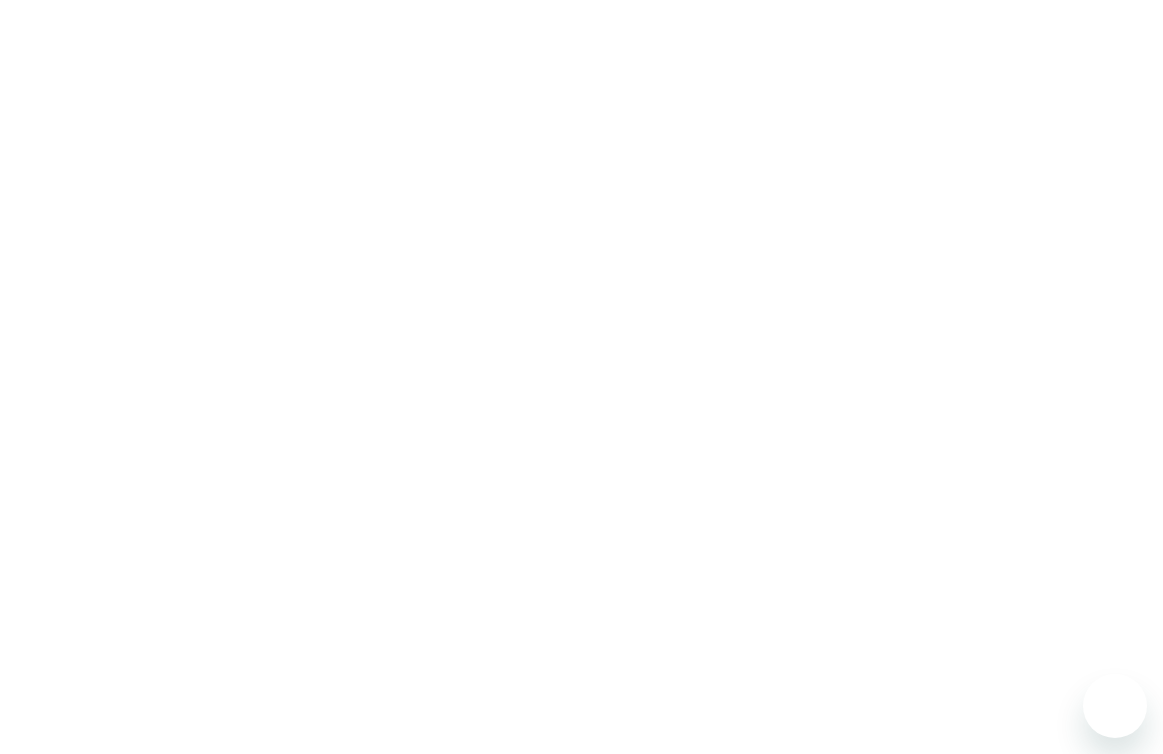 scroll, scrollTop: 0, scrollLeft: 0, axis: both 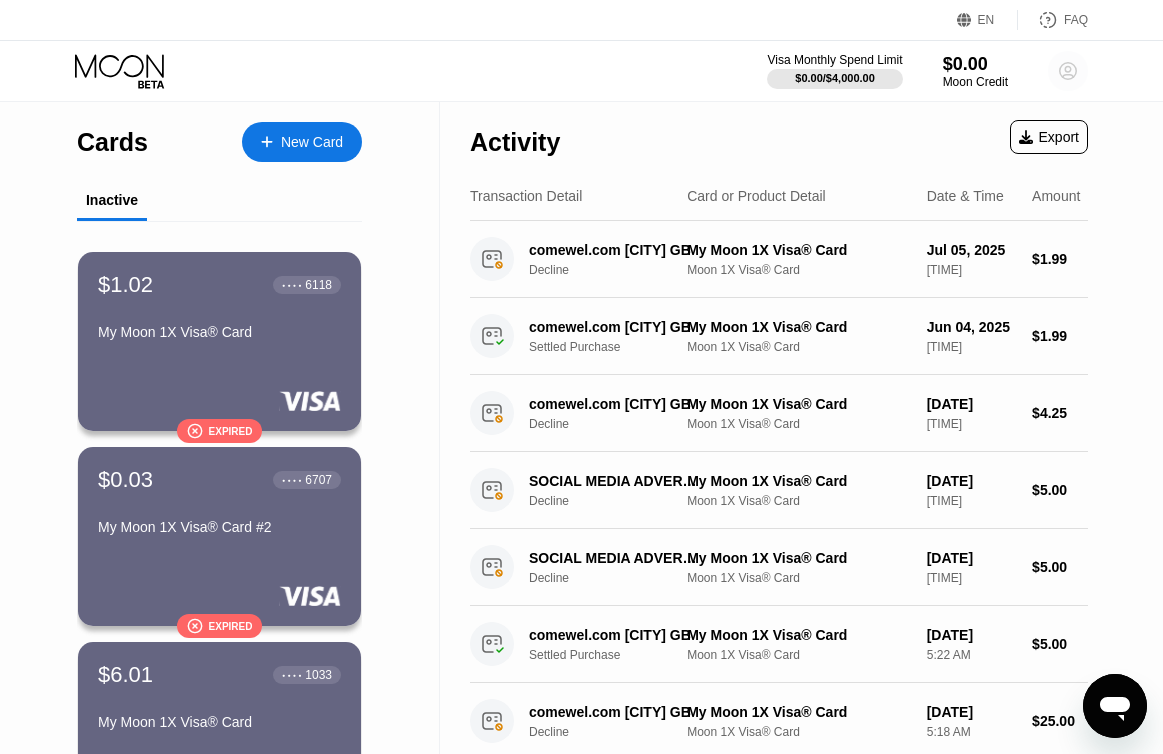click 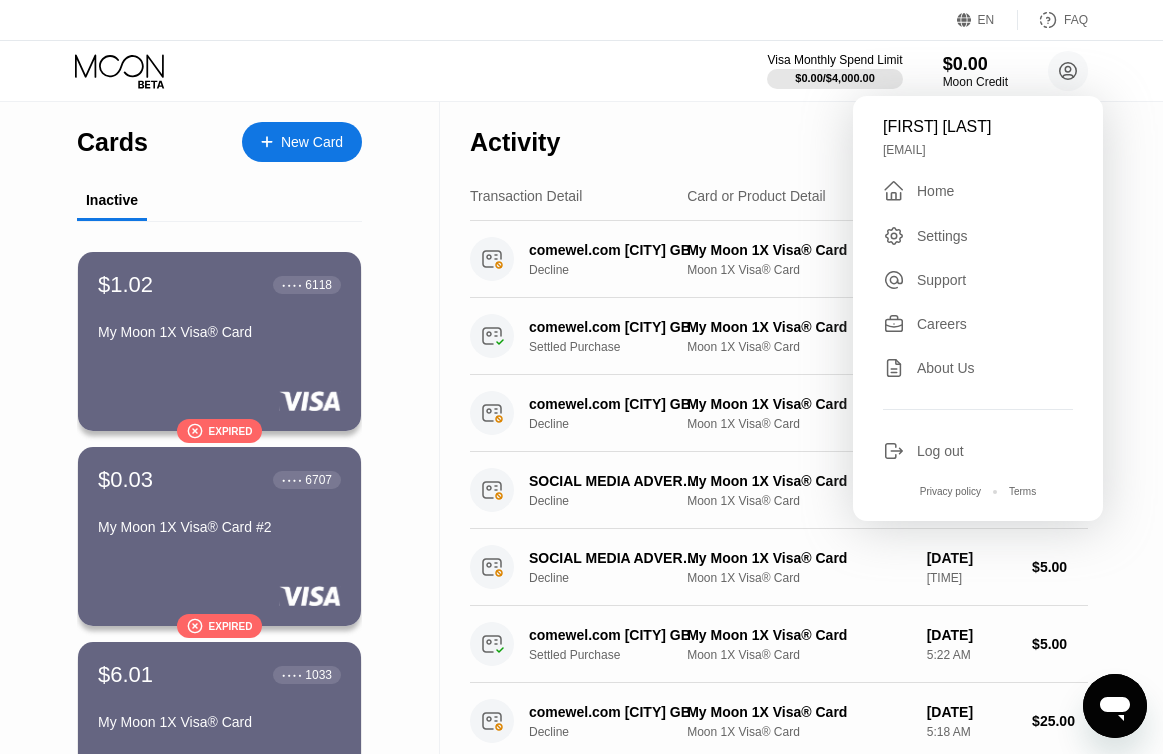 click on "Log out" at bounding box center [940, 451] 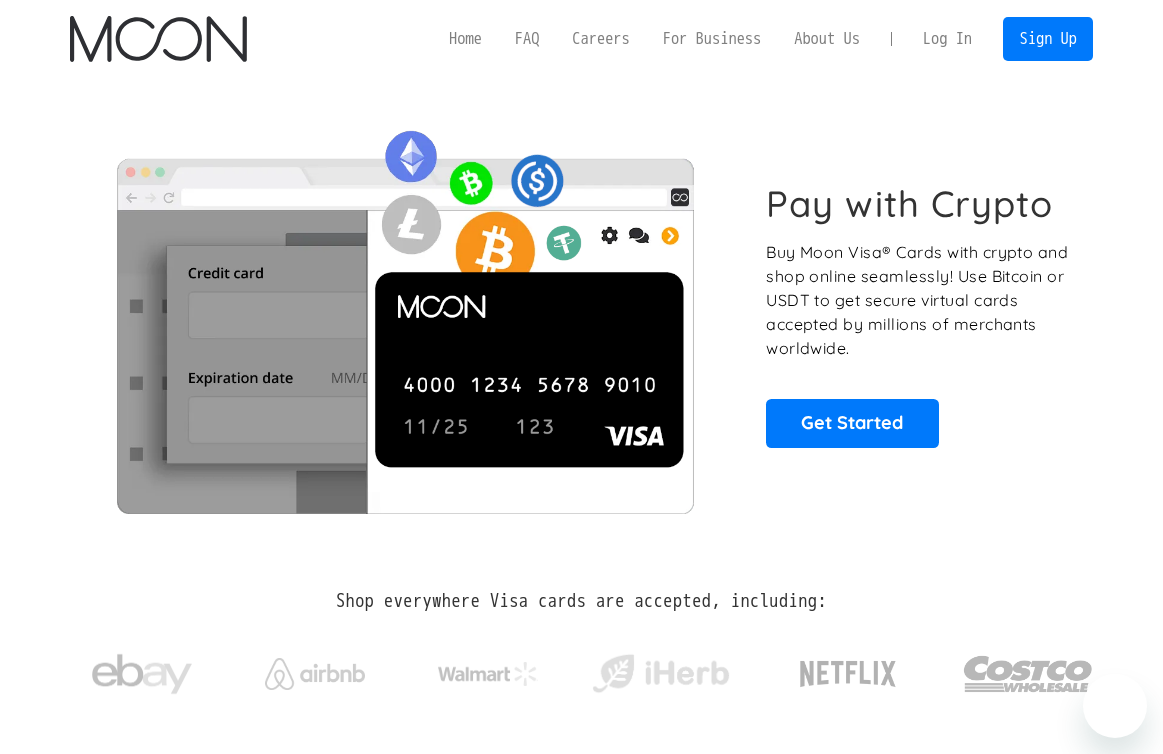 scroll, scrollTop: 0, scrollLeft: 0, axis: both 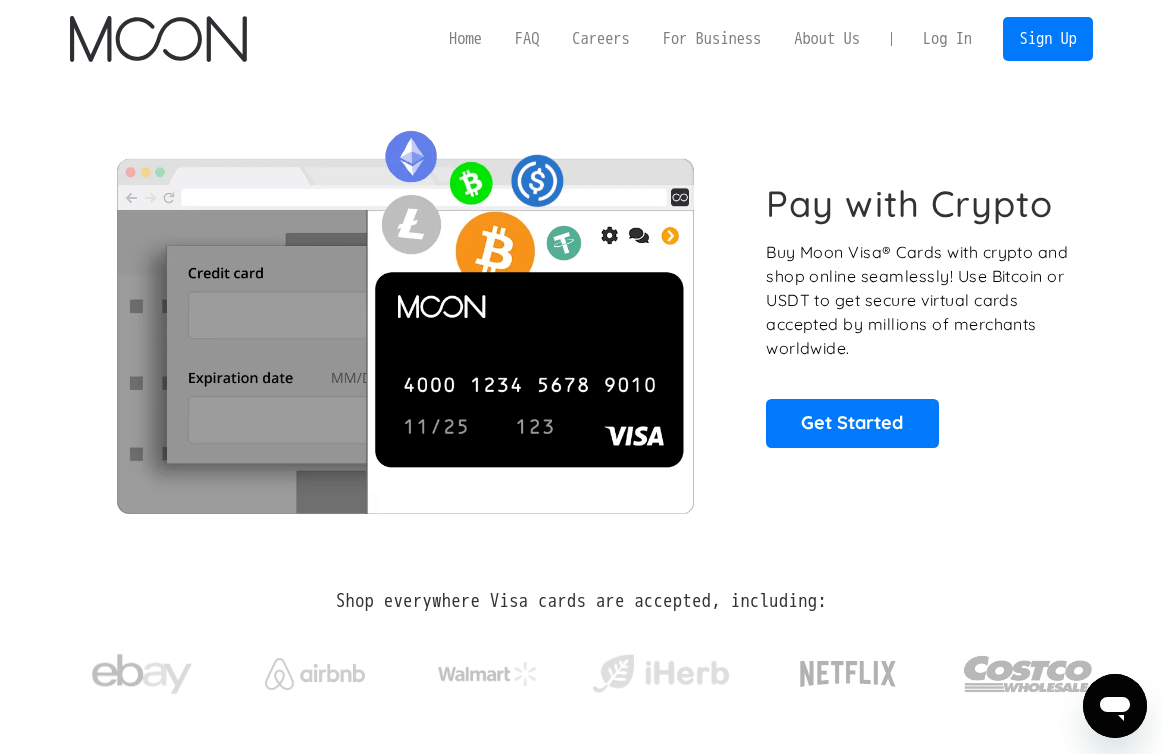 click on "Log In" at bounding box center (947, 39) 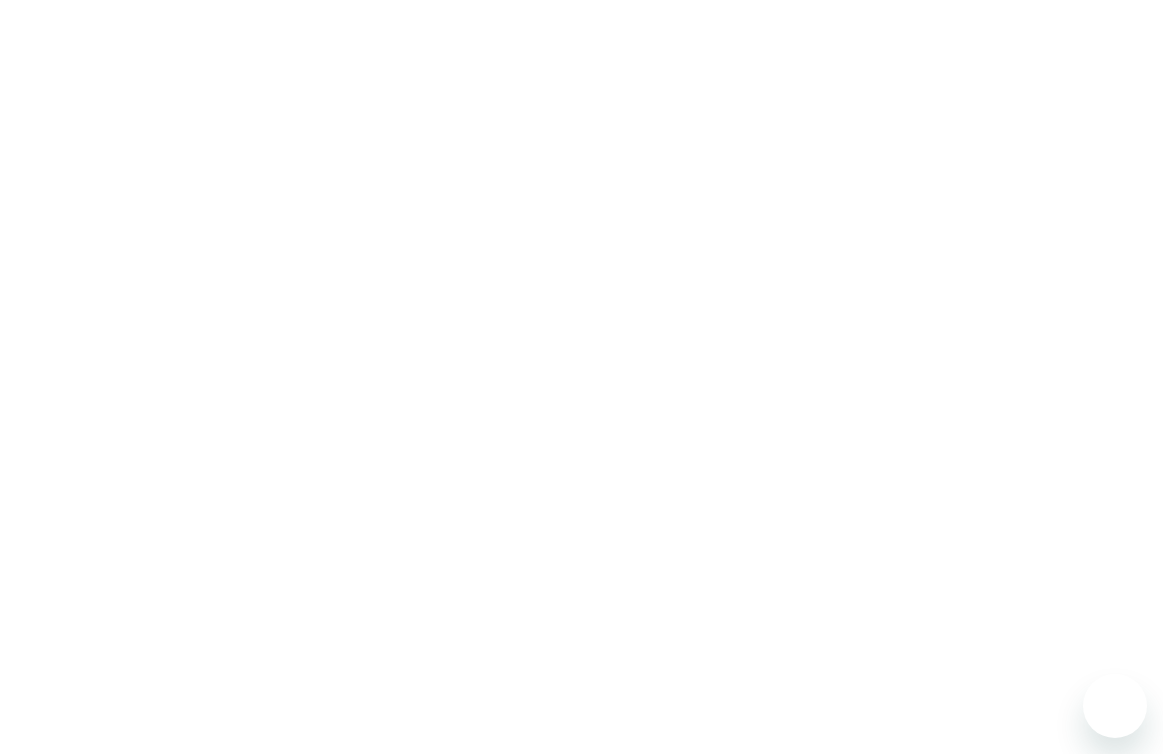scroll, scrollTop: 0, scrollLeft: 0, axis: both 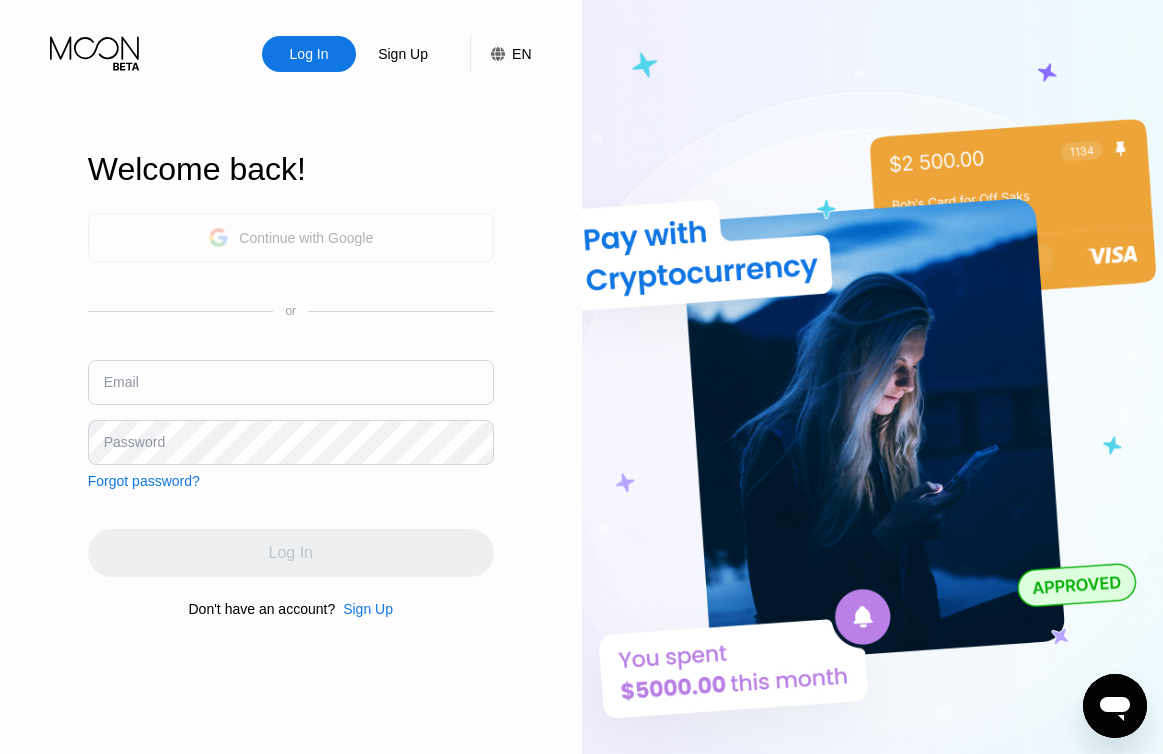 click on "Continue with Google" at bounding box center [290, 237] 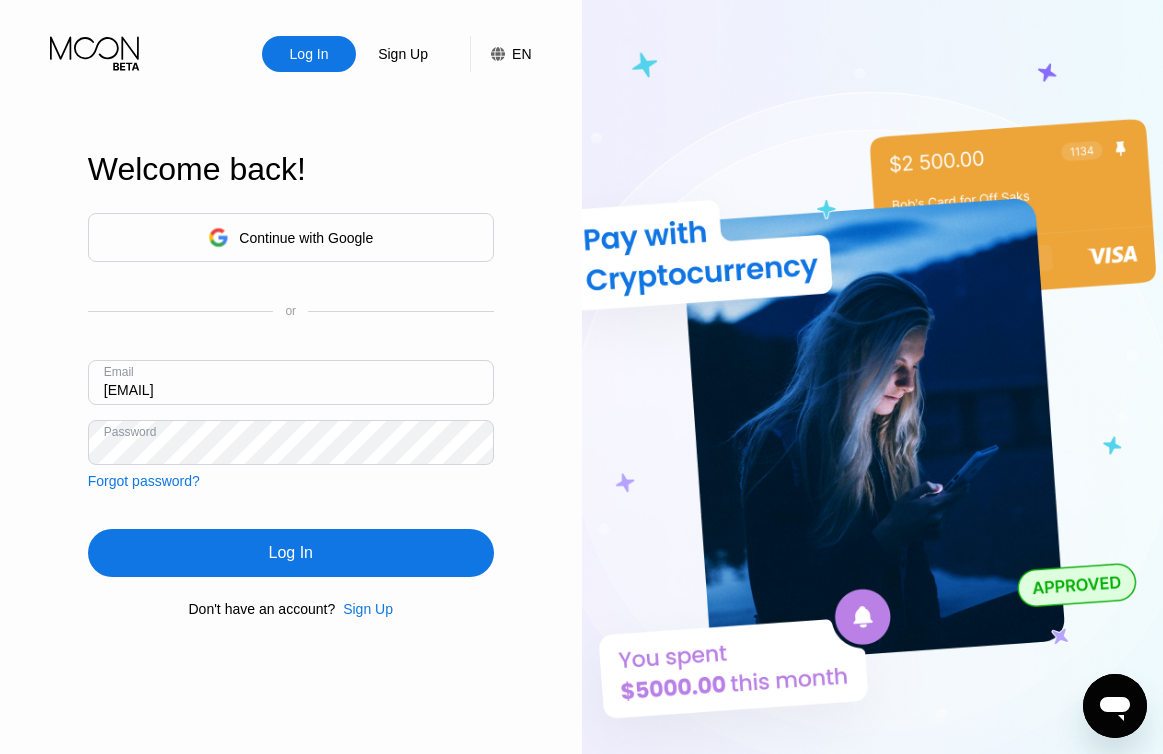 click on "Log In" at bounding box center (291, 553) 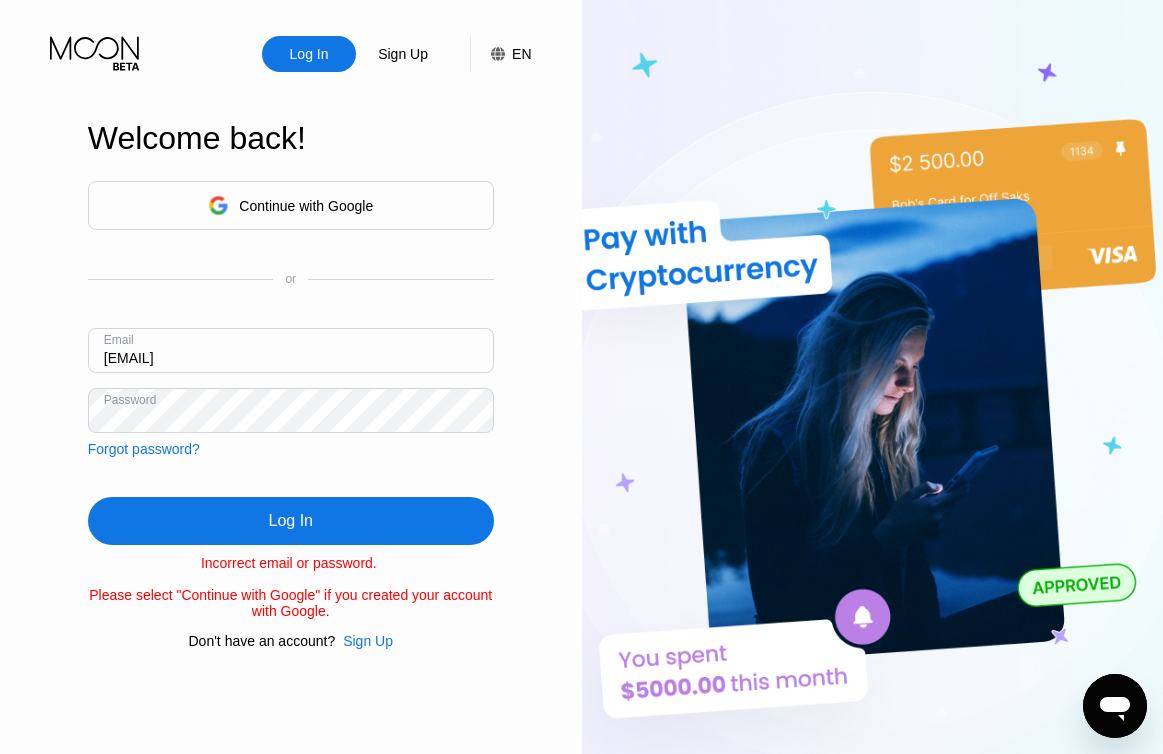 click on "moonooloo2@yahoo.com" at bounding box center (291, 350) 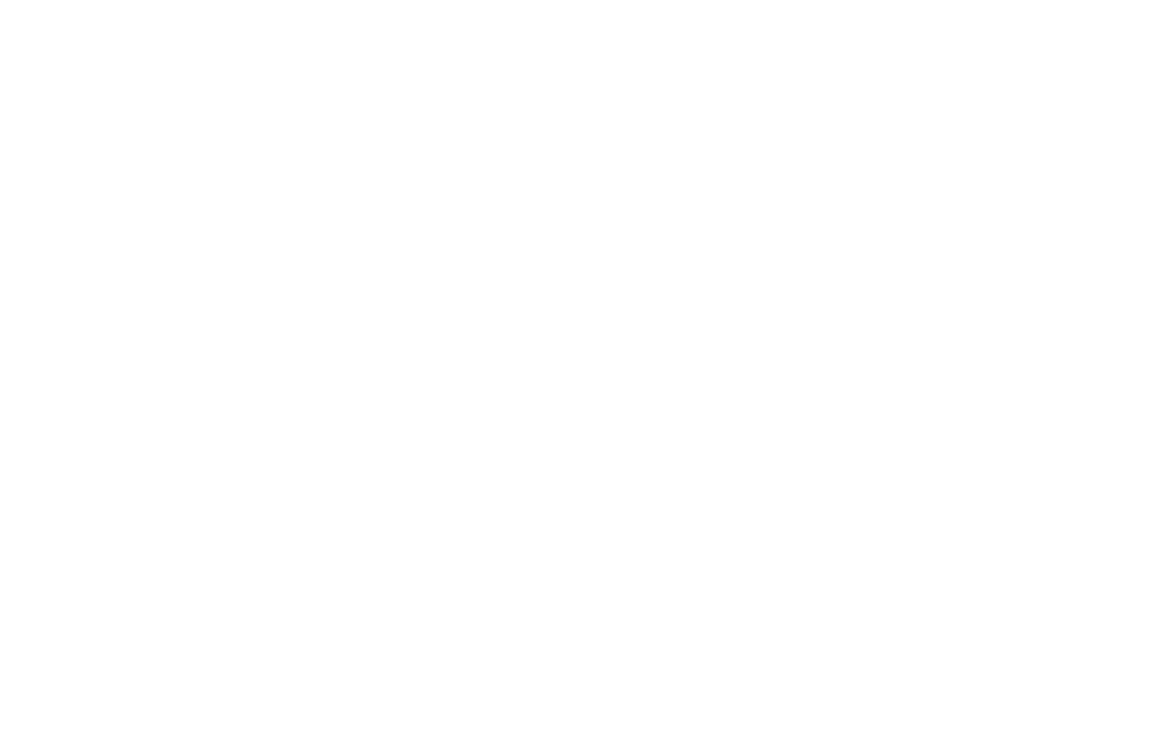 scroll, scrollTop: 0, scrollLeft: 0, axis: both 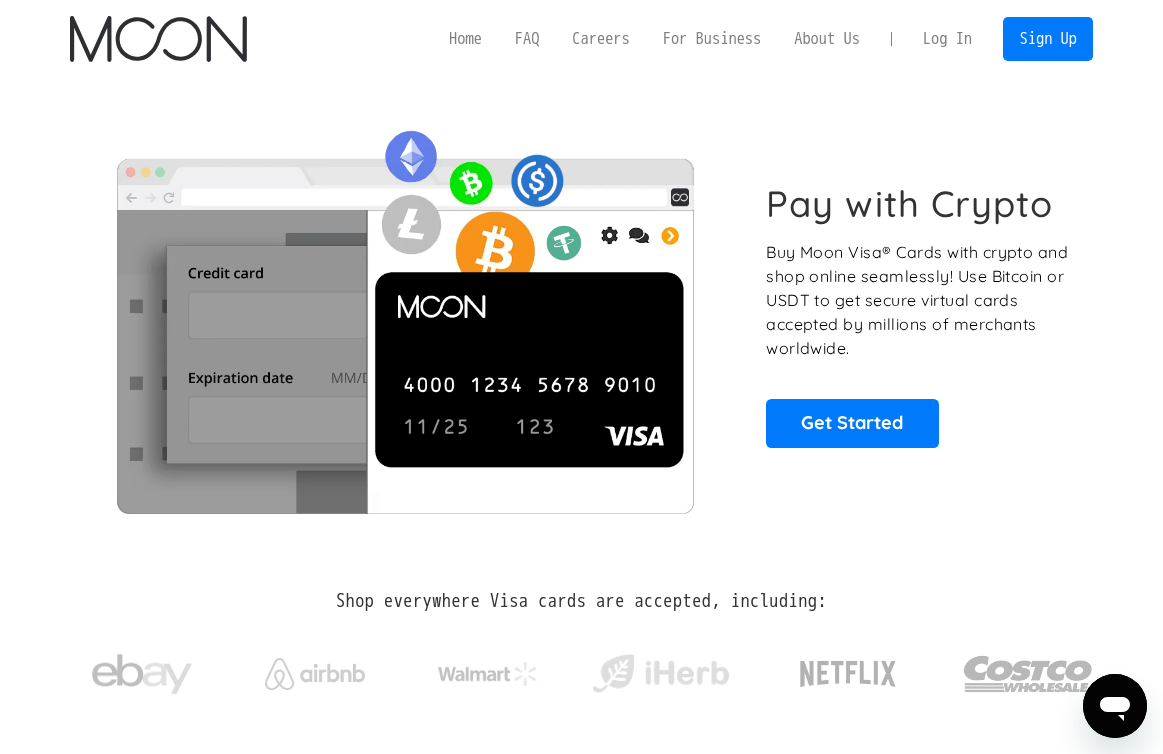 click on "Log In" at bounding box center [947, 39] 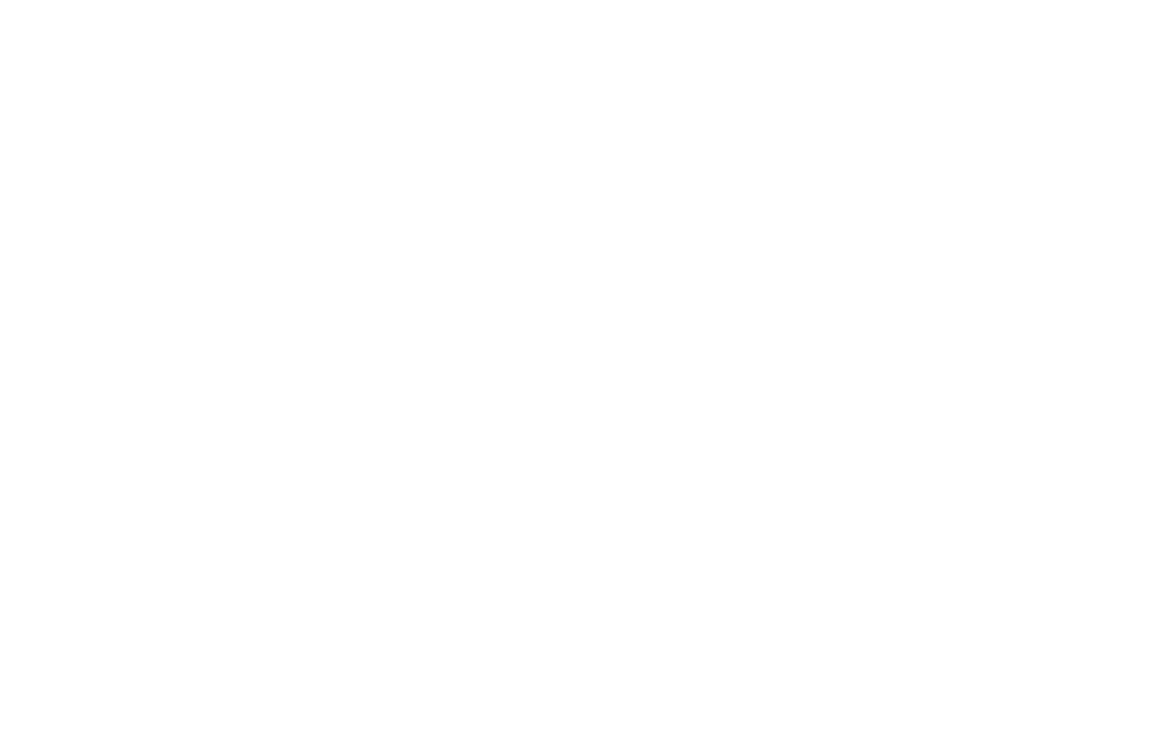 scroll, scrollTop: 0, scrollLeft: 0, axis: both 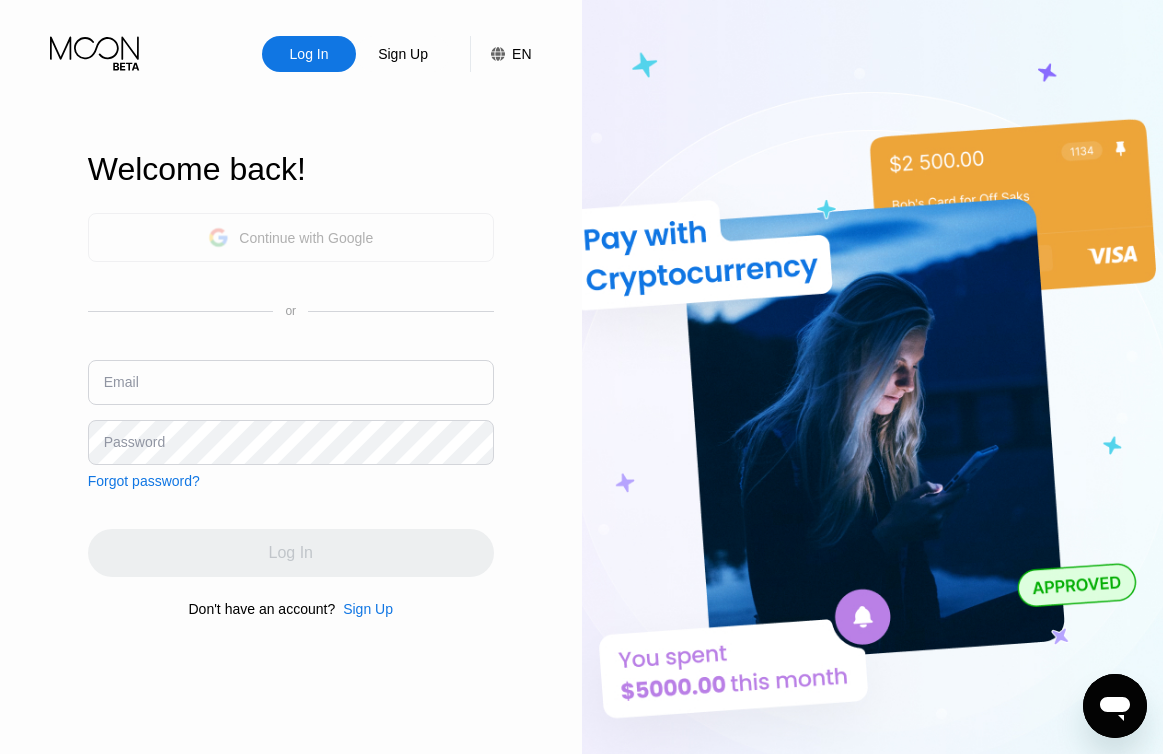 click on "Continue with Google" at bounding box center (291, 237) 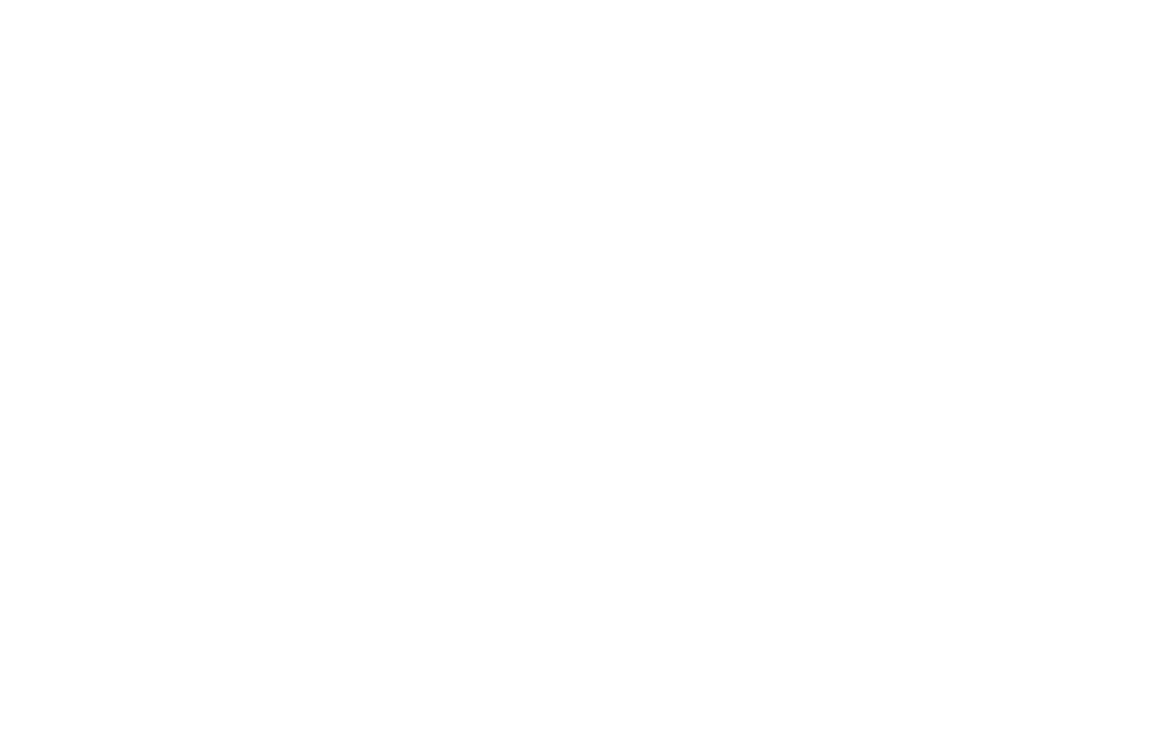 scroll, scrollTop: 0, scrollLeft: 0, axis: both 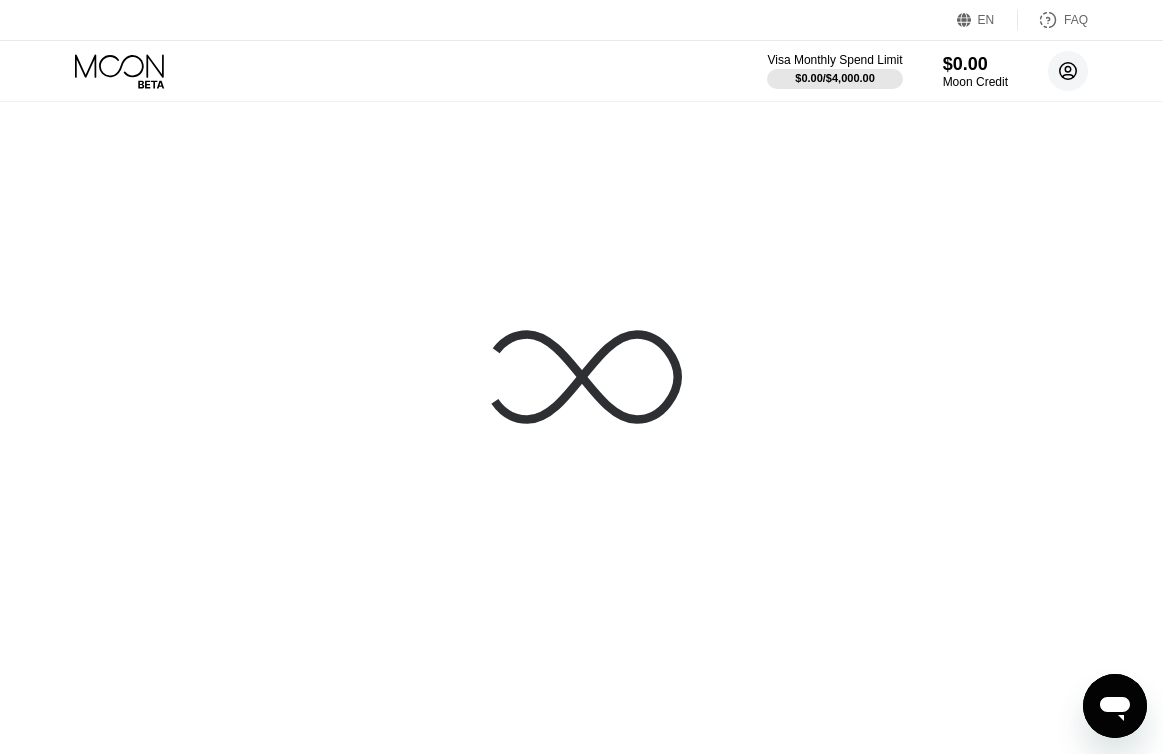 click 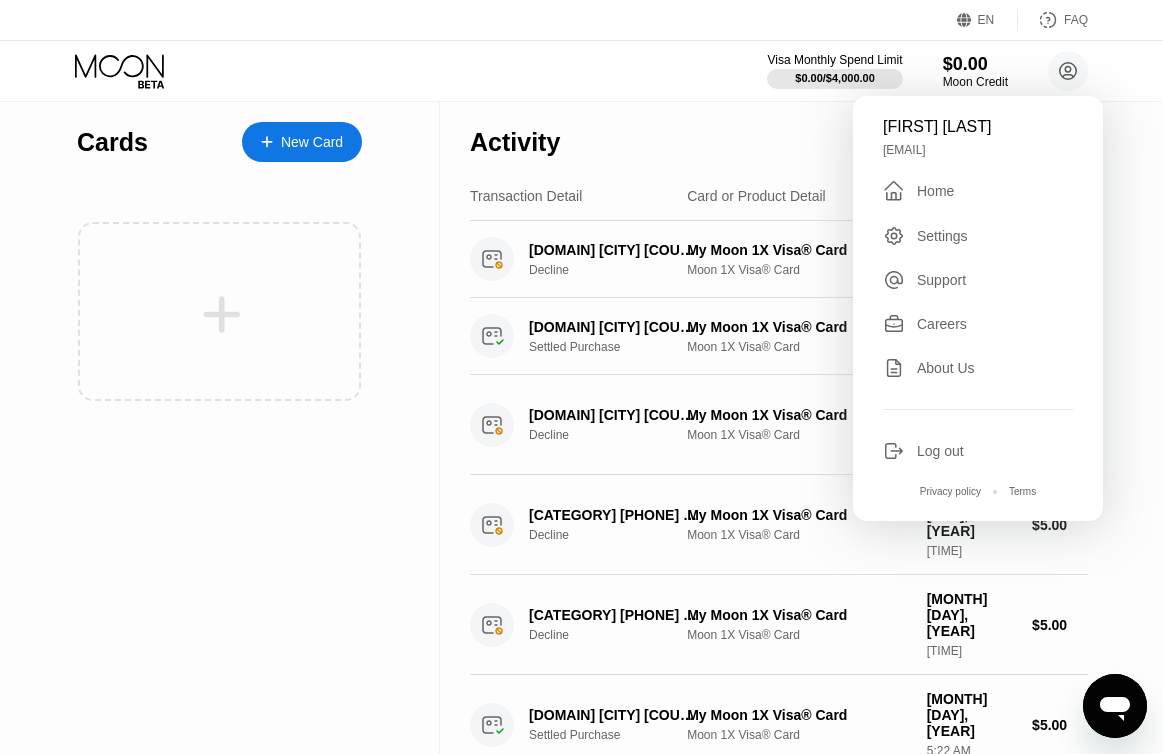 click on "Log out" at bounding box center (940, 451) 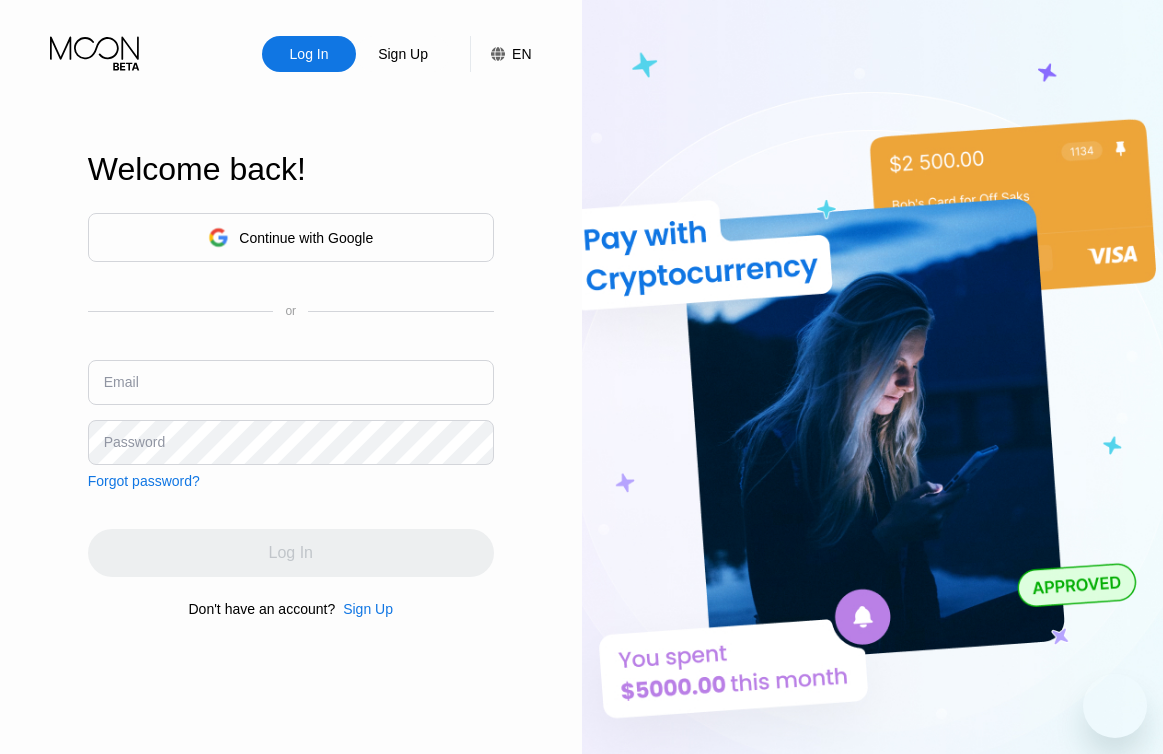 scroll, scrollTop: 0, scrollLeft: 0, axis: both 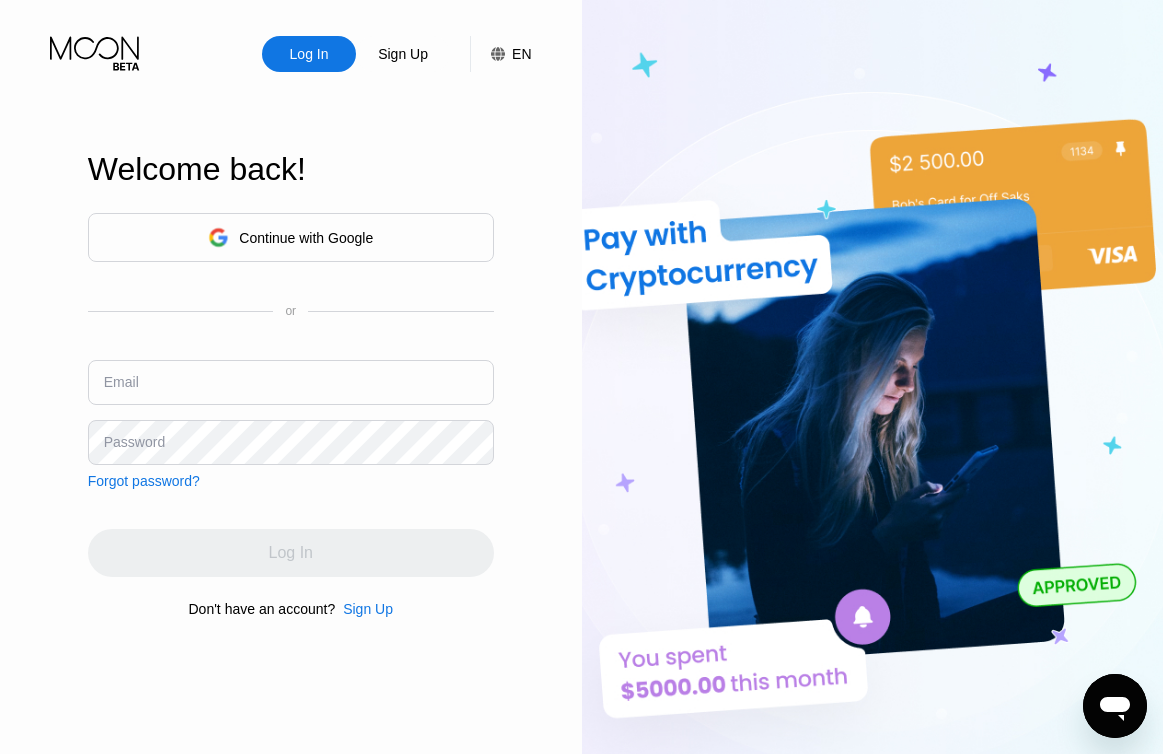 click on "Continue with Google" at bounding box center (291, 237) 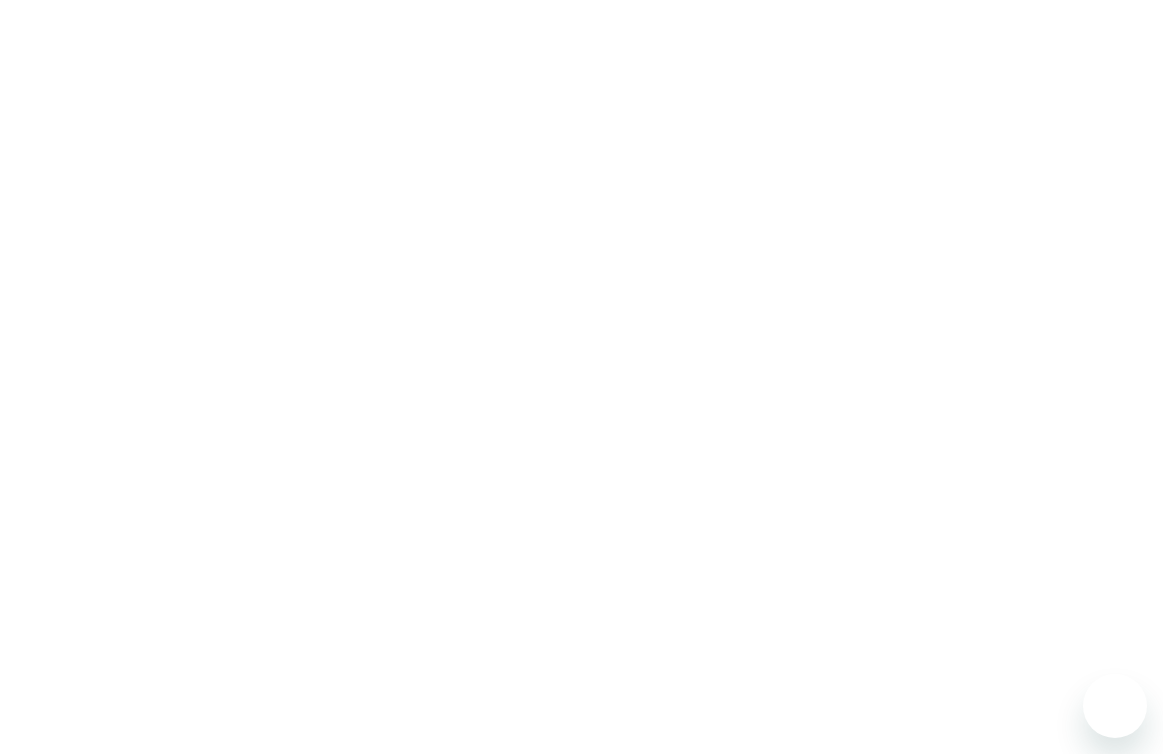 scroll, scrollTop: 0, scrollLeft: 0, axis: both 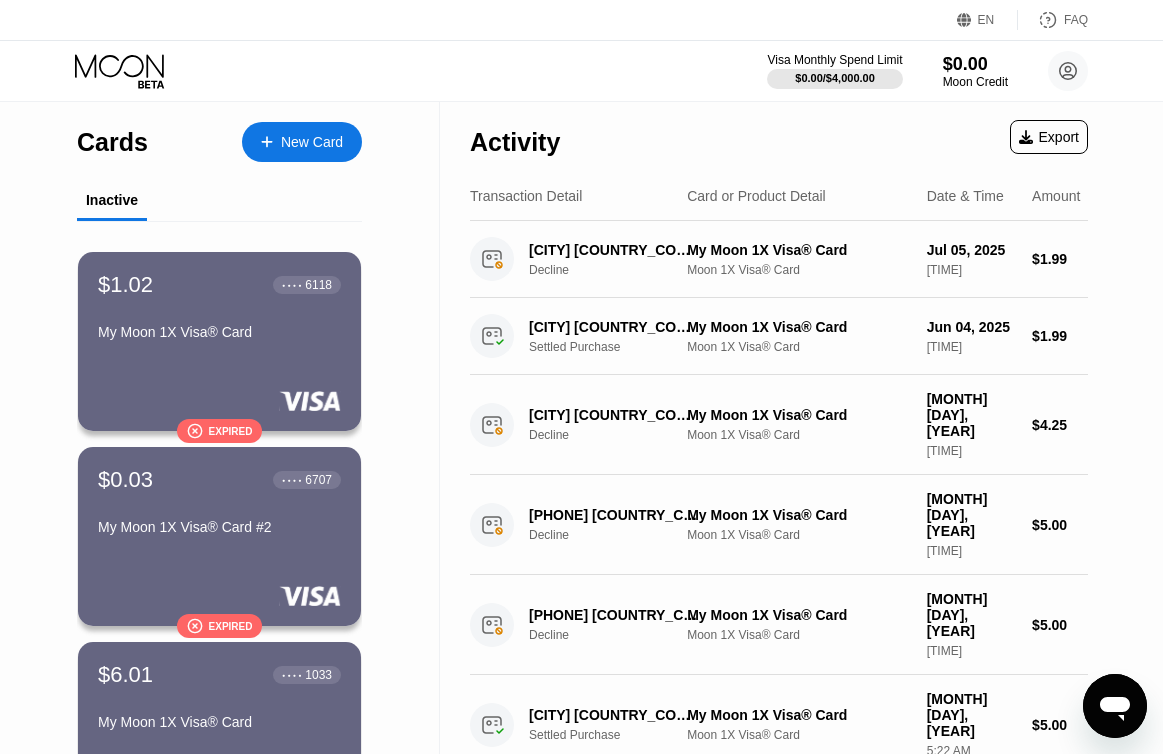click on "New Card" at bounding box center (312, 142) 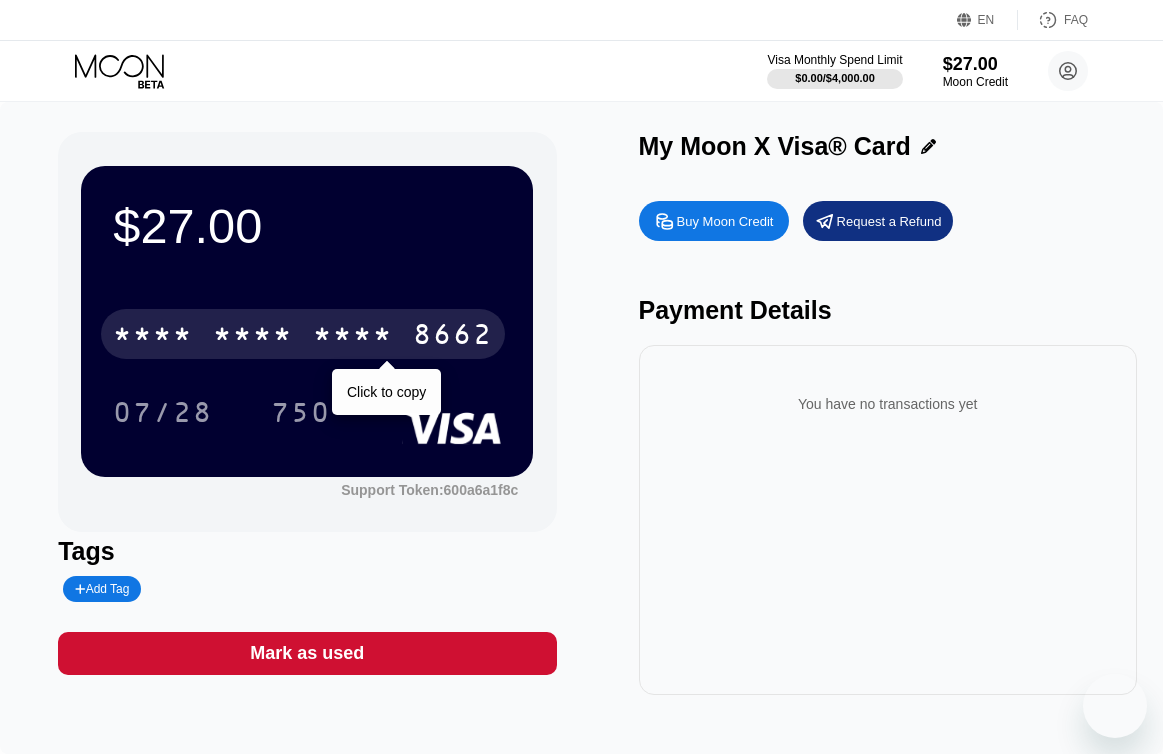 scroll, scrollTop: 0, scrollLeft: 0, axis: both 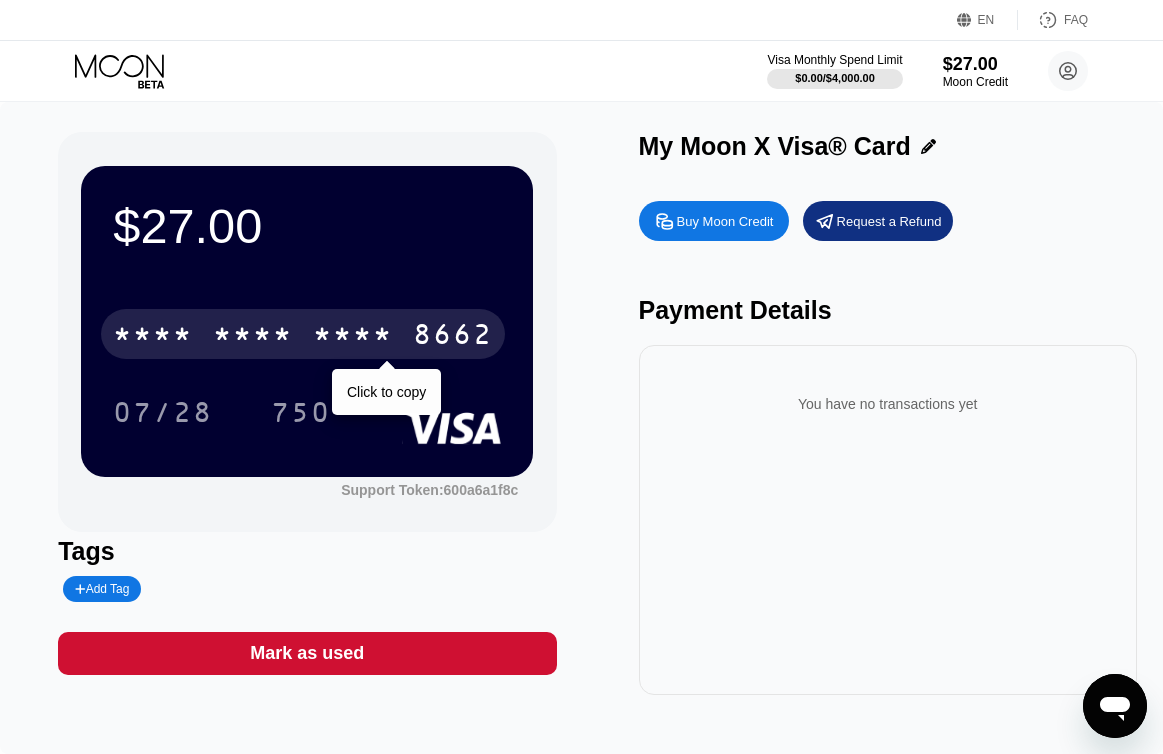 click on "* * * * * * * * * * * * 8662" at bounding box center [303, 334] 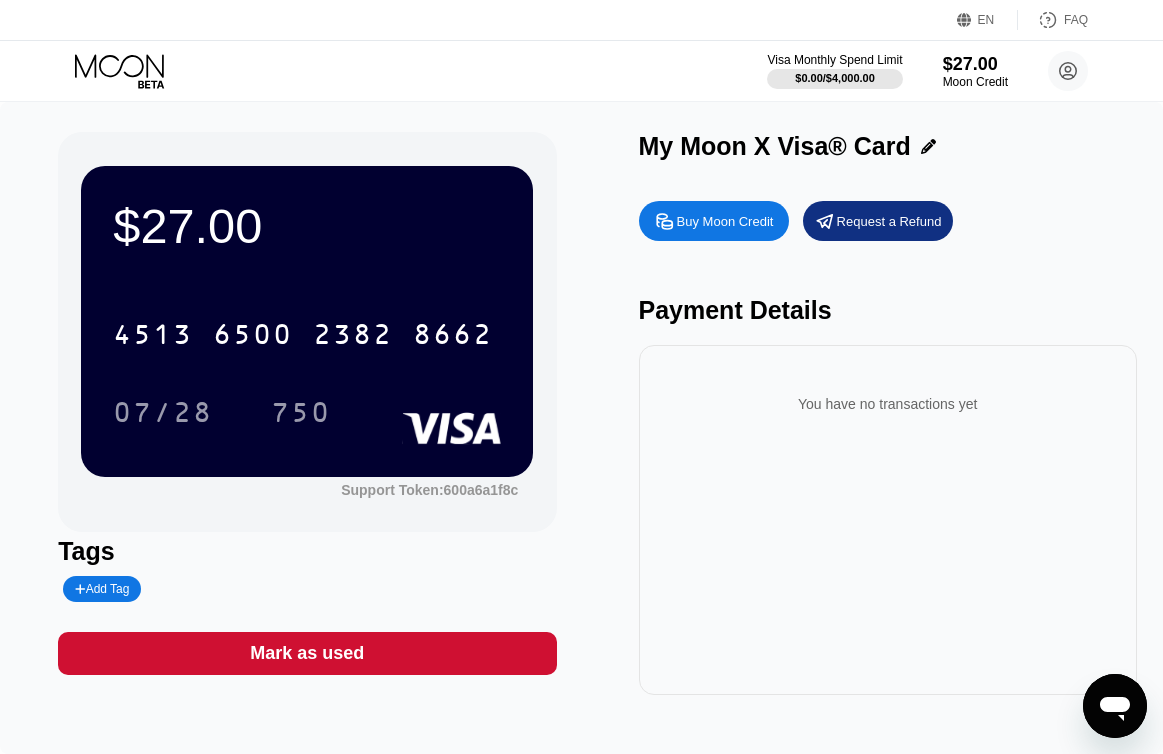 click on "Buy Moon Credit" at bounding box center (725, 221) 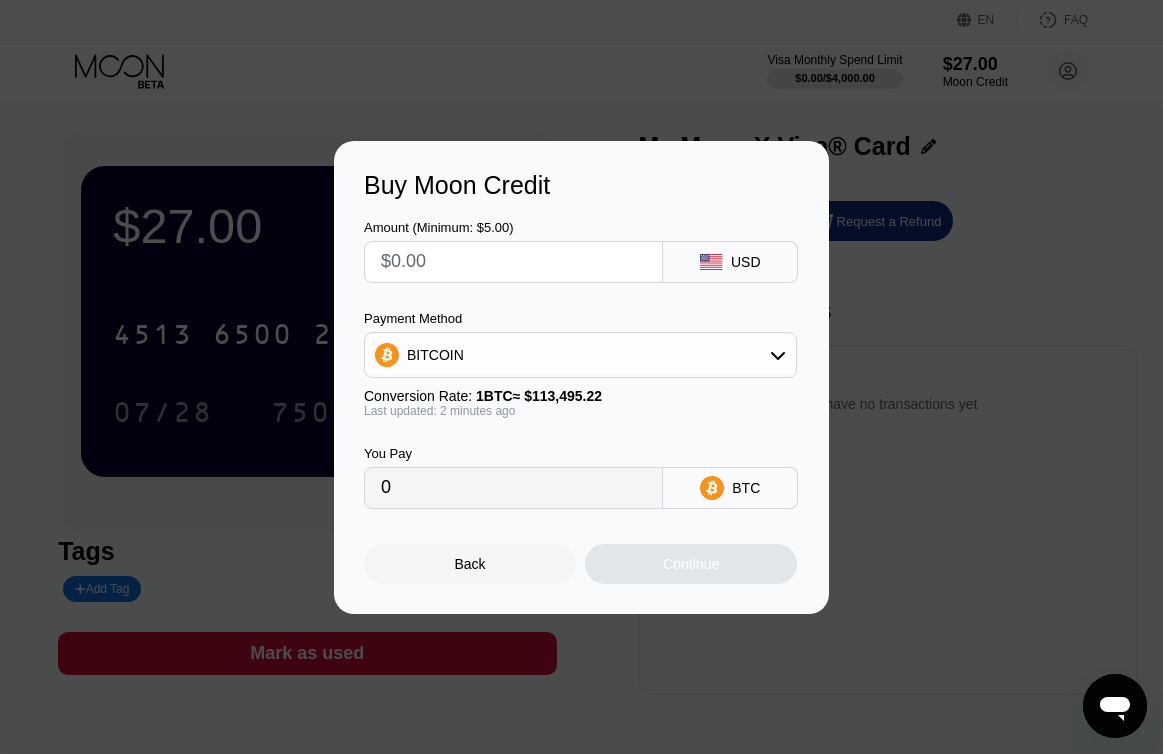 click at bounding box center (513, 262) 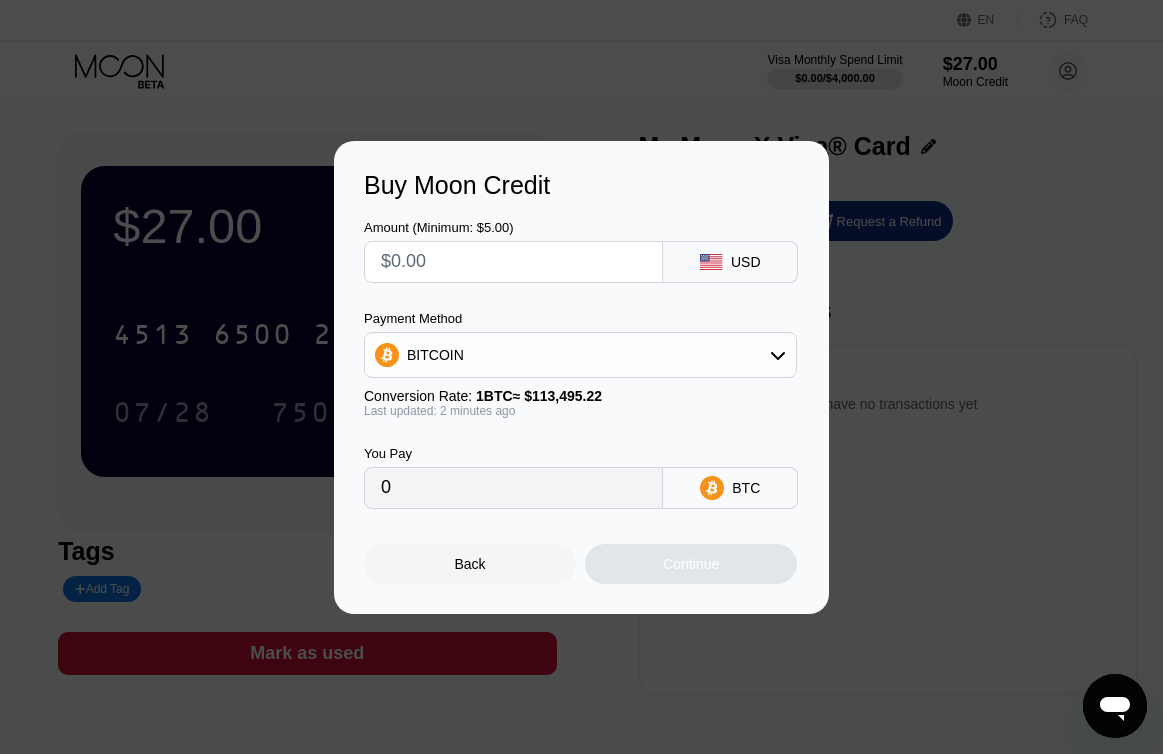 type on "$7" 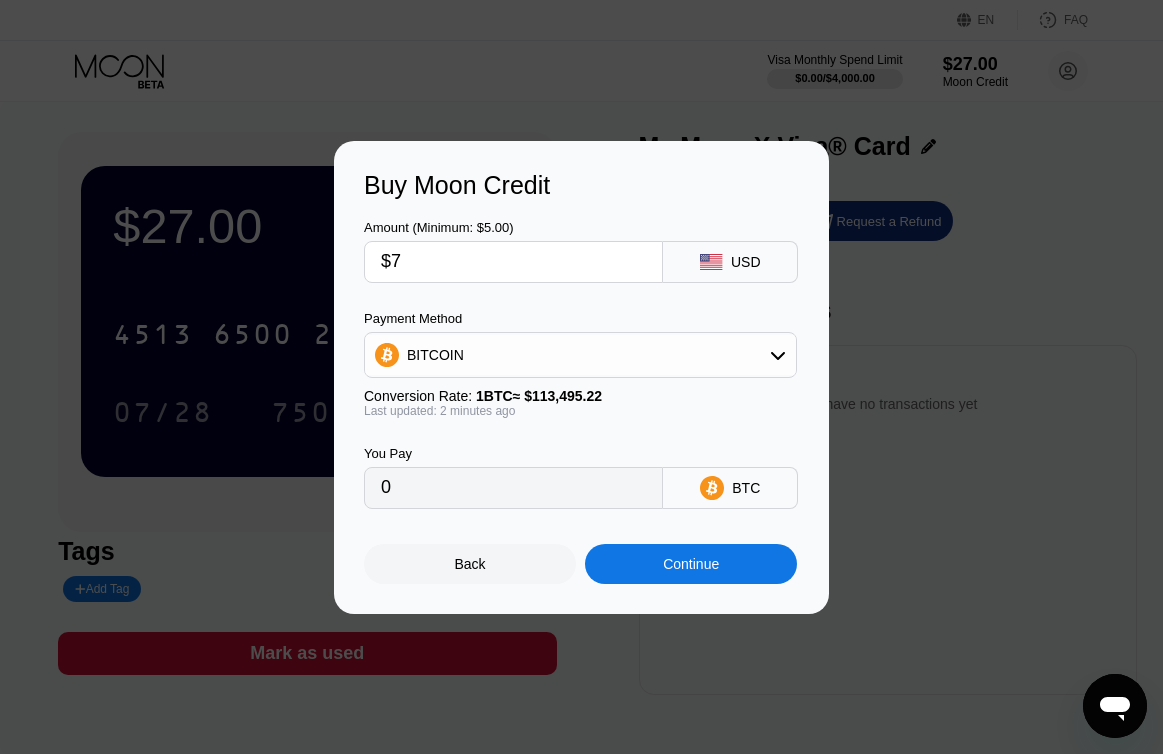 type on "0.00006168" 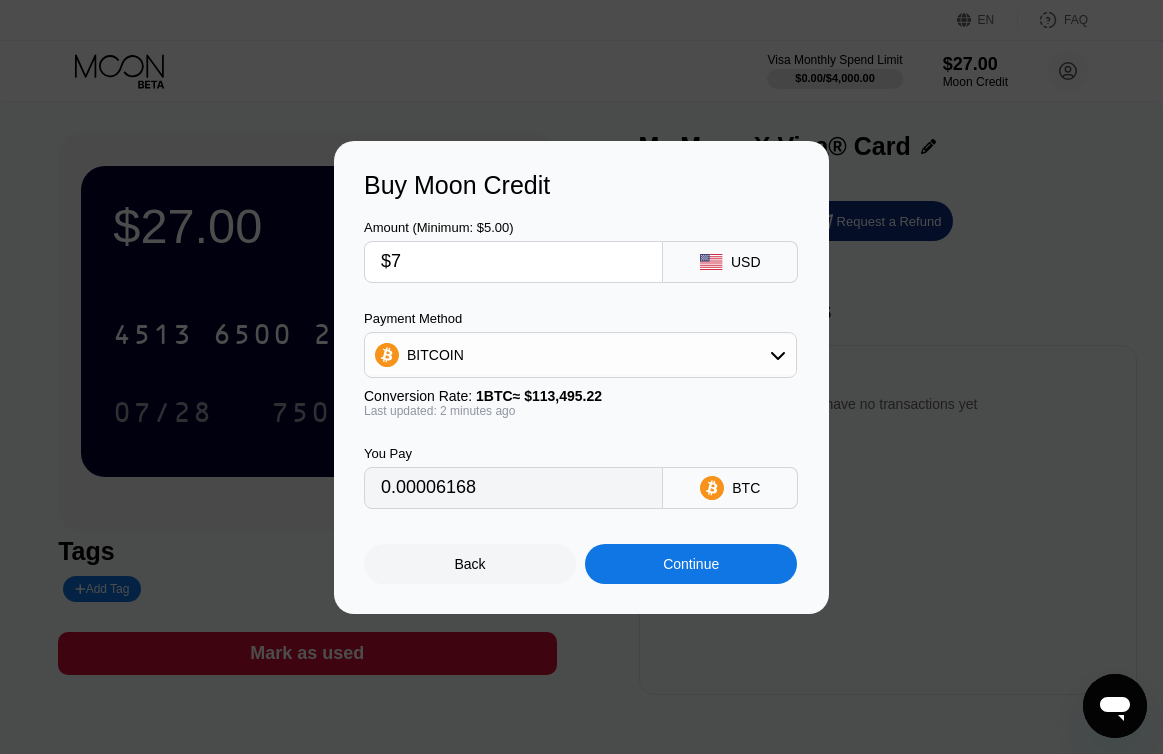 click on "Continue" at bounding box center [691, 564] 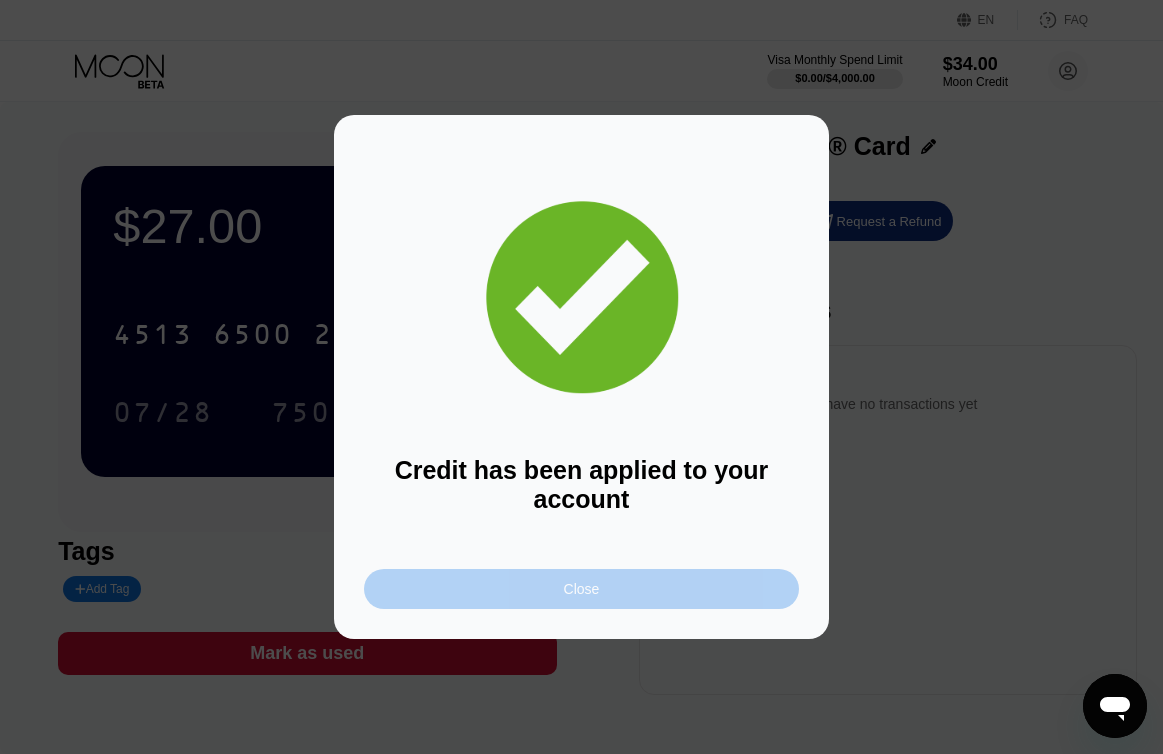 click on "Close" at bounding box center (581, 589) 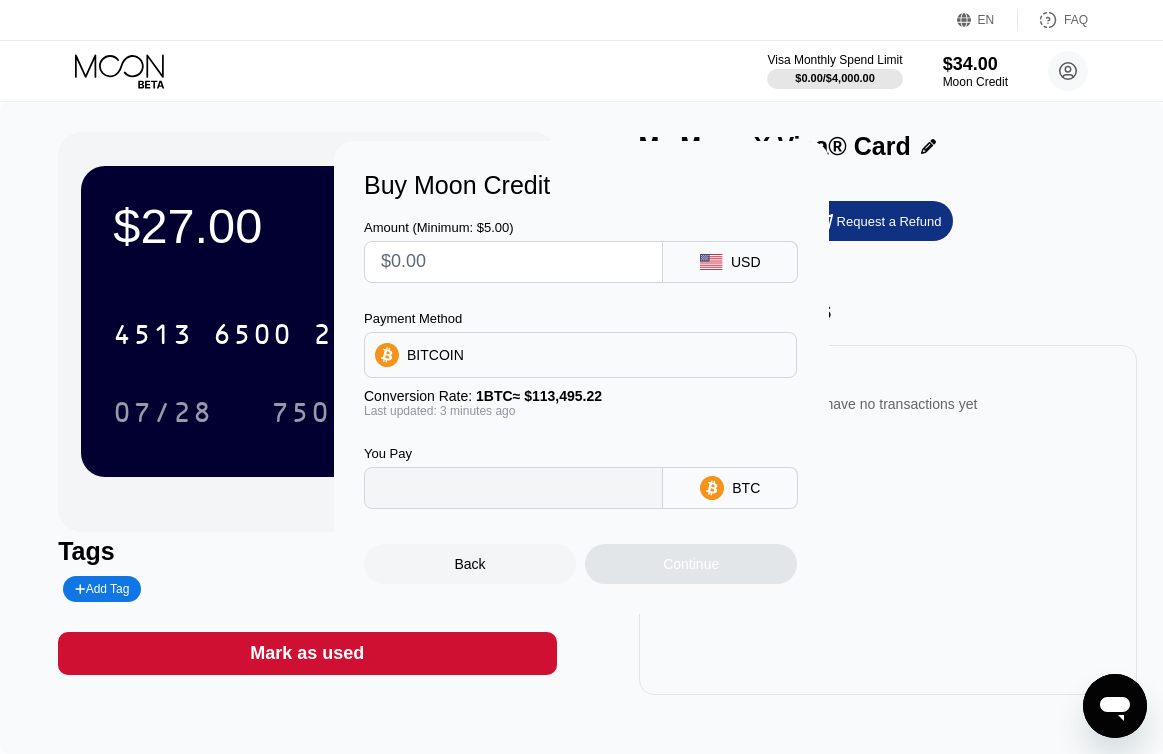 type on "0" 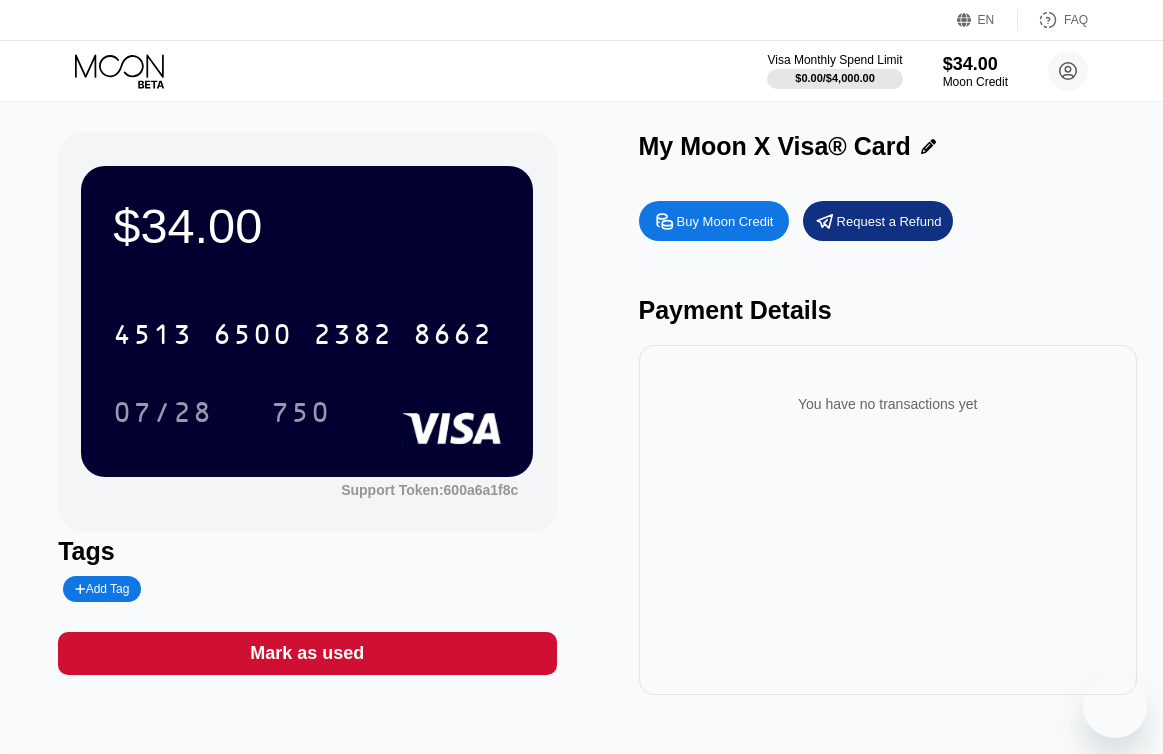 scroll, scrollTop: 0, scrollLeft: 0, axis: both 